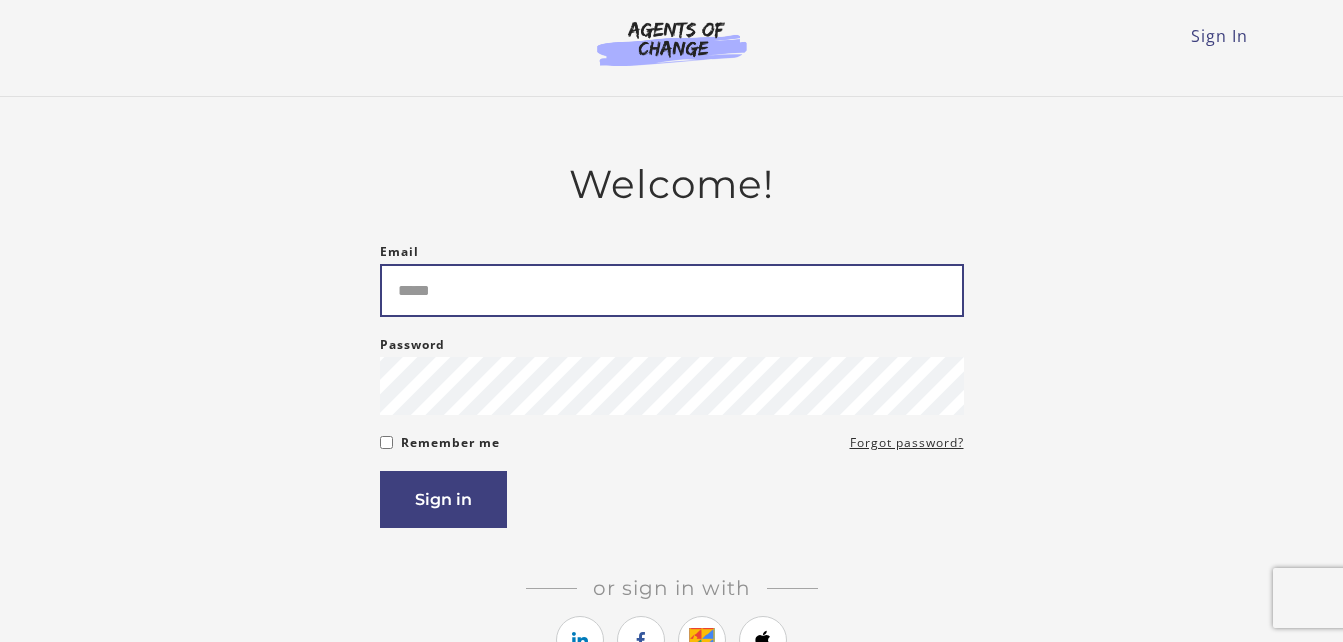 scroll, scrollTop: 0, scrollLeft: 0, axis: both 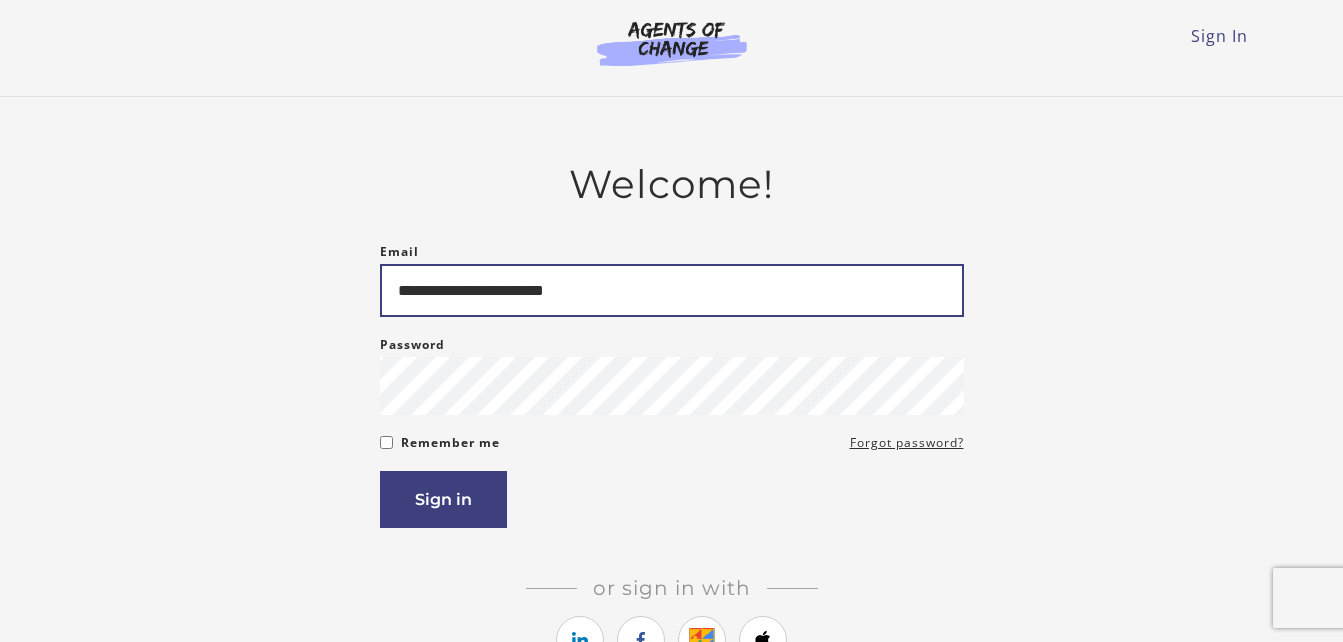 type on "**********" 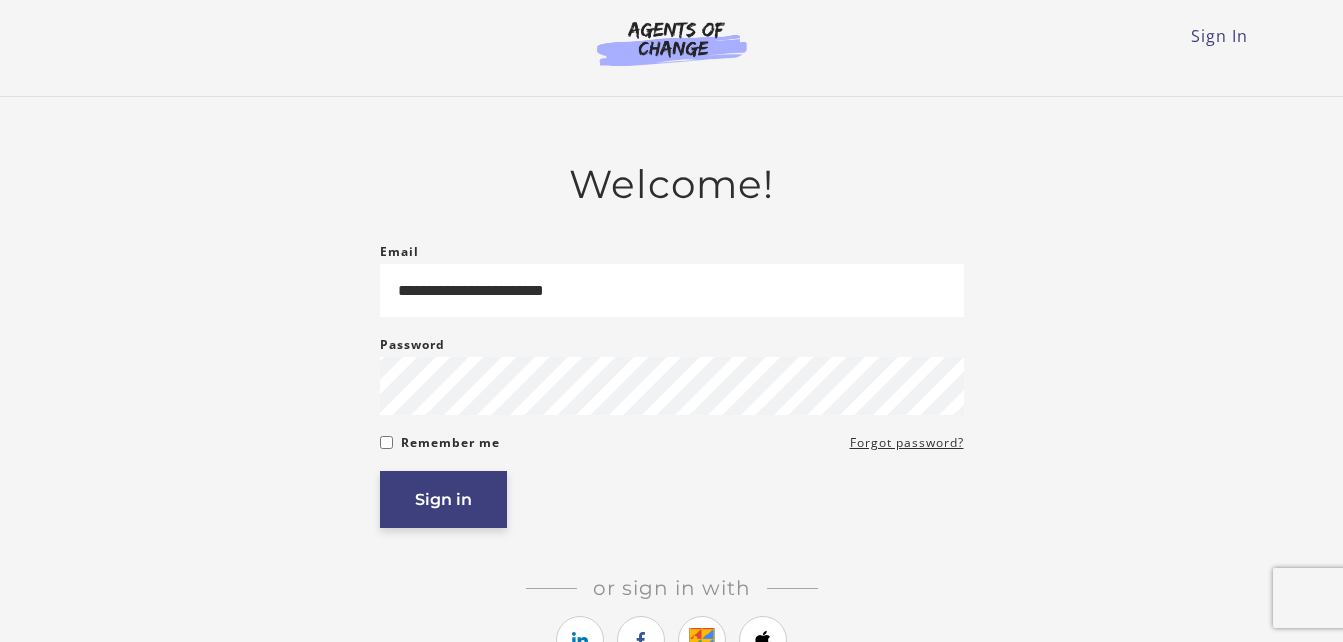 click on "Sign in" at bounding box center (443, 499) 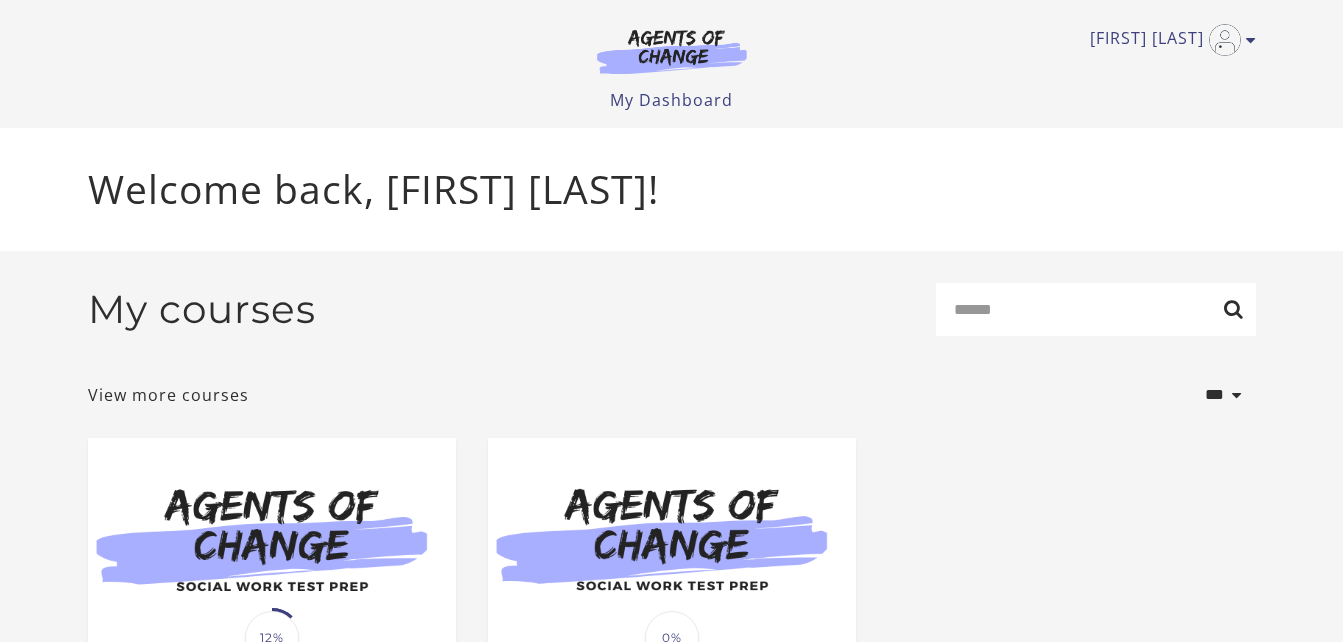 scroll, scrollTop: 0, scrollLeft: 0, axis: both 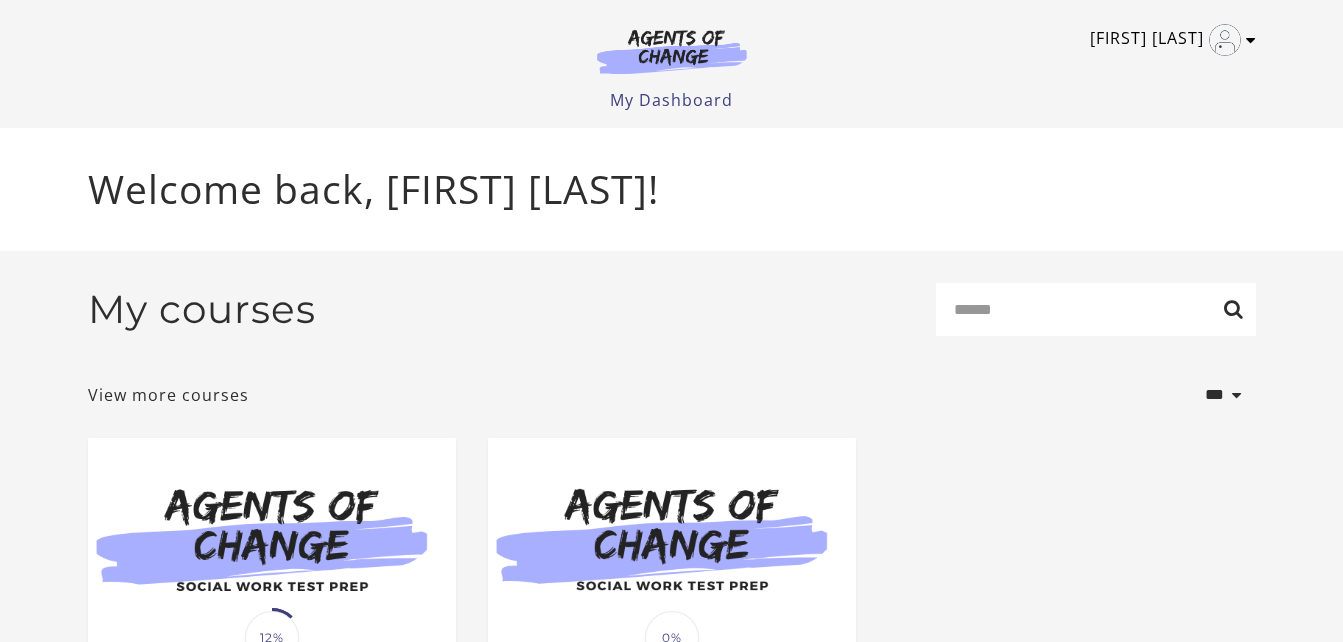 click on "[FIRST] [LAST]" at bounding box center [1168, 40] 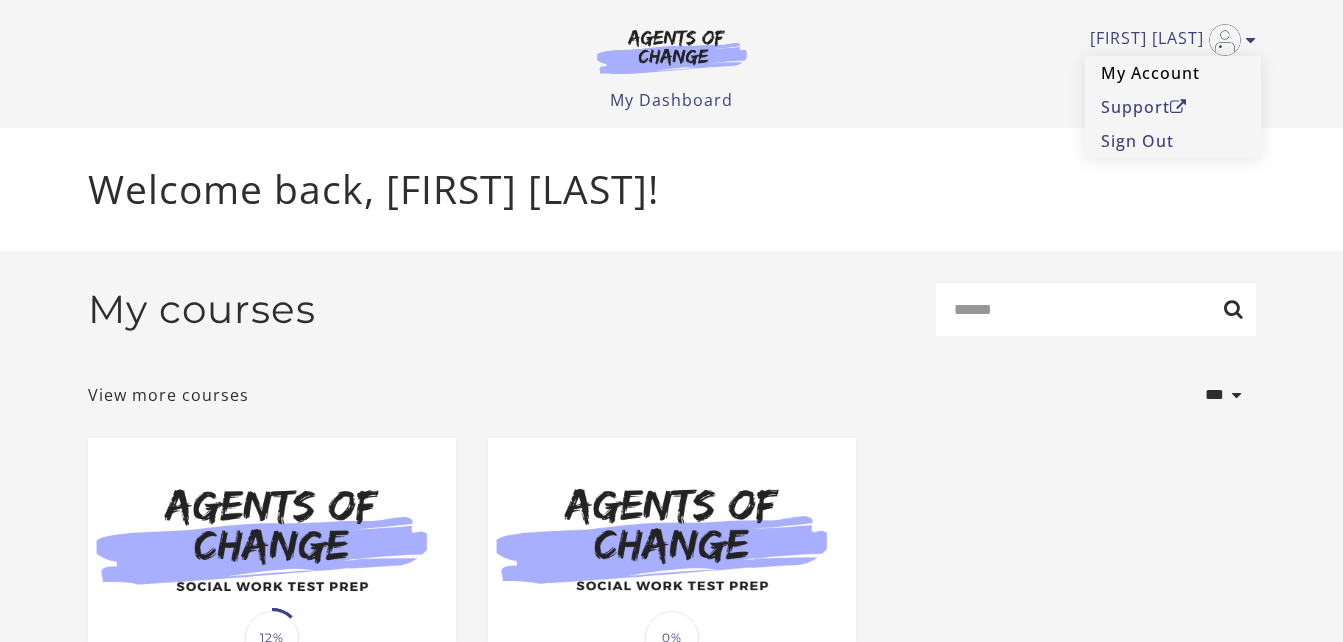 click on "My Account" at bounding box center [1173, 73] 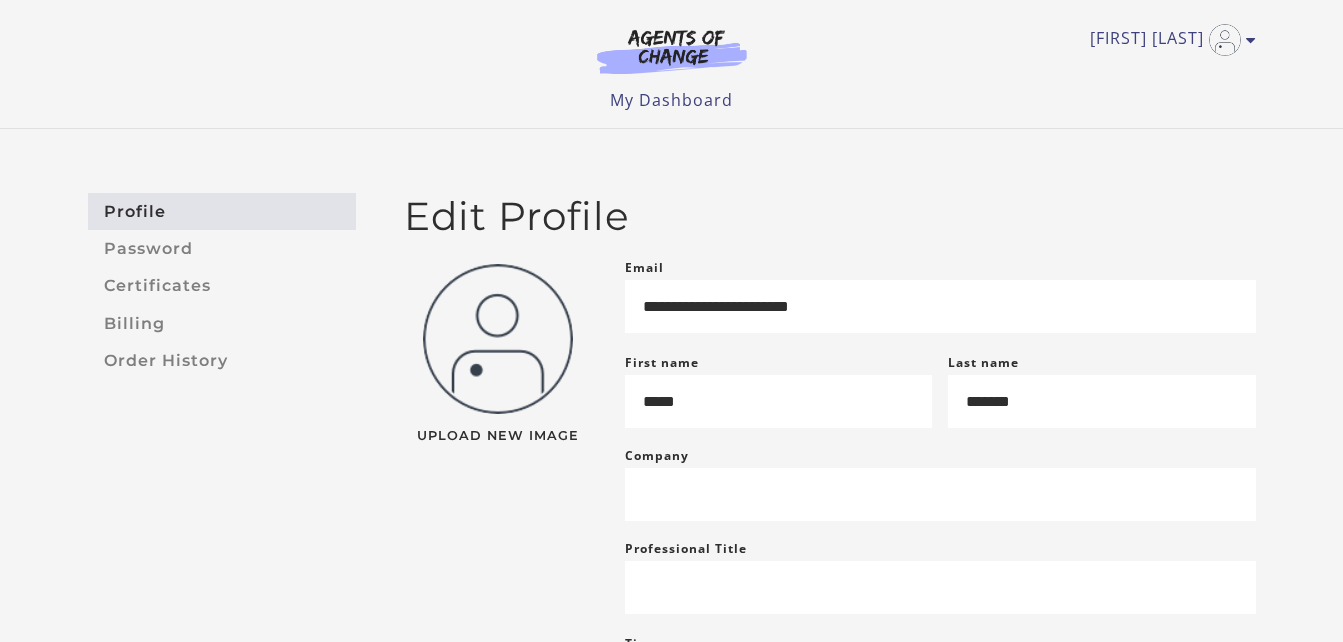 scroll, scrollTop: 0, scrollLeft: 0, axis: both 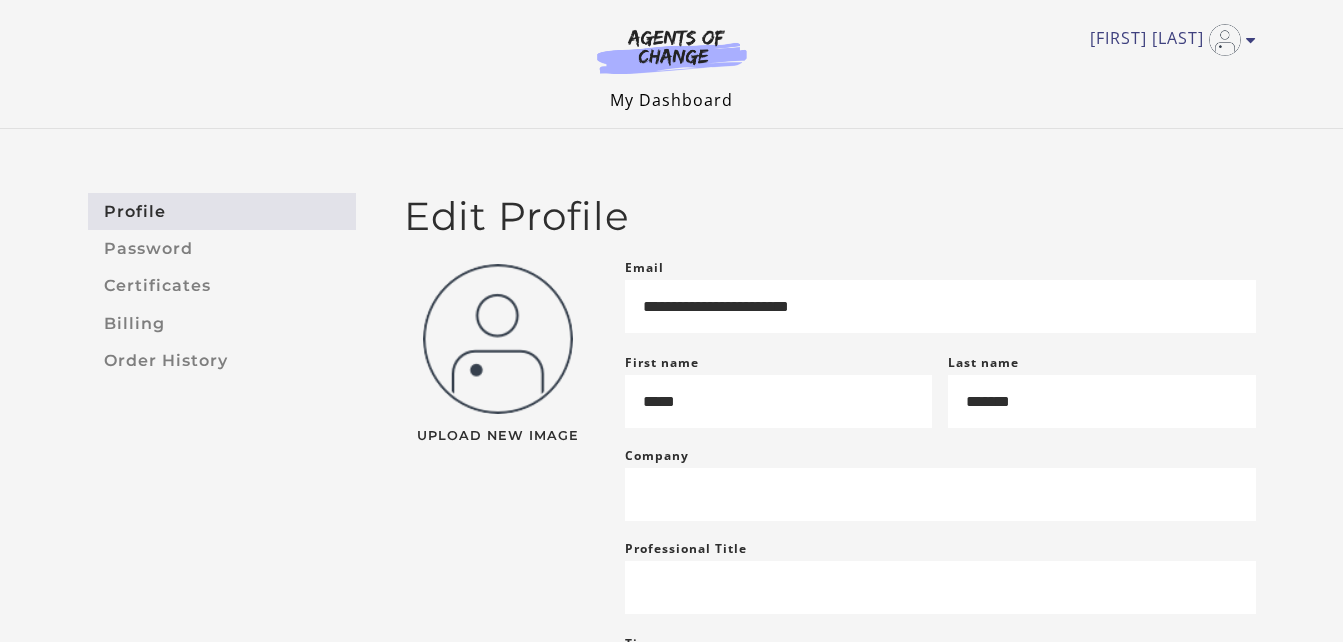 click on "My Dashboard" at bounding box center (671, 100) 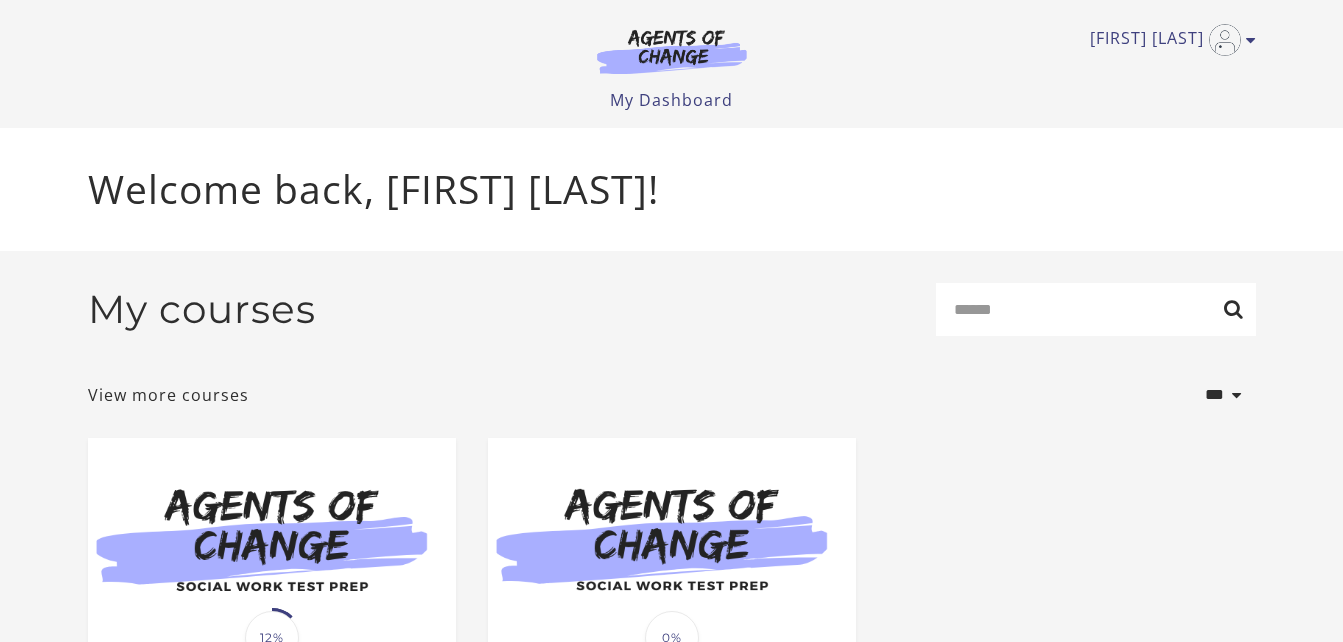scroll, scrollTop: 0, scrollLeft: 0, axis: both 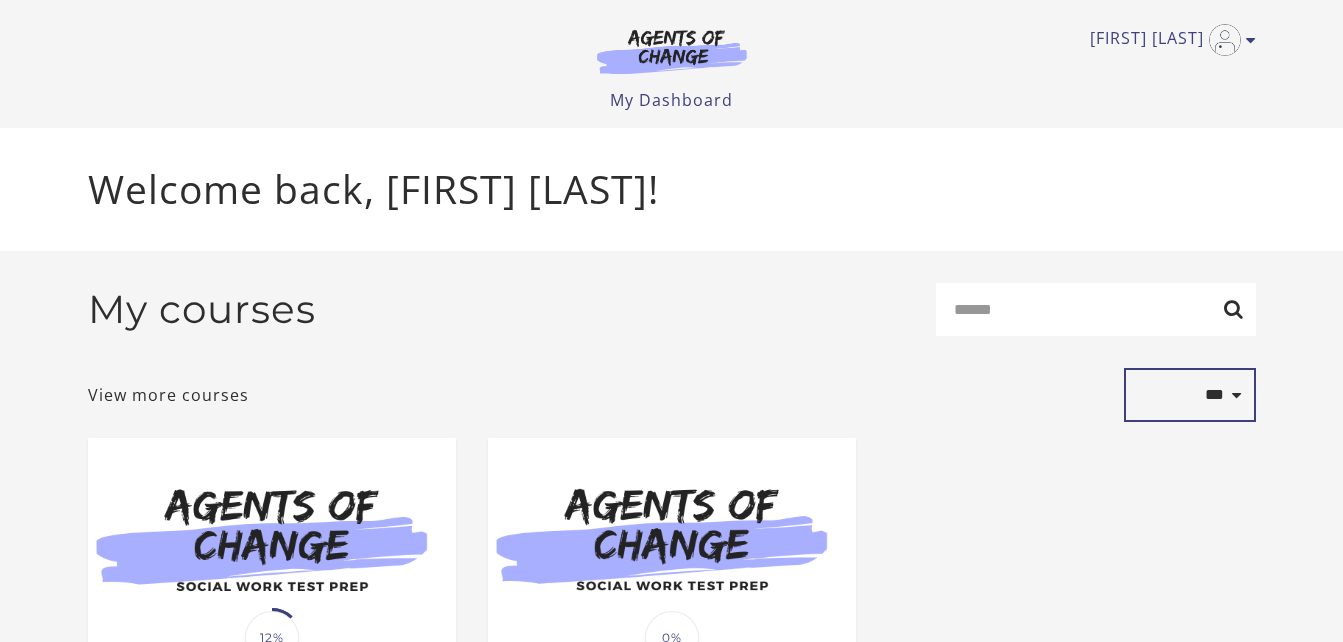 click on "**********" at bounding box center (1190, 395) 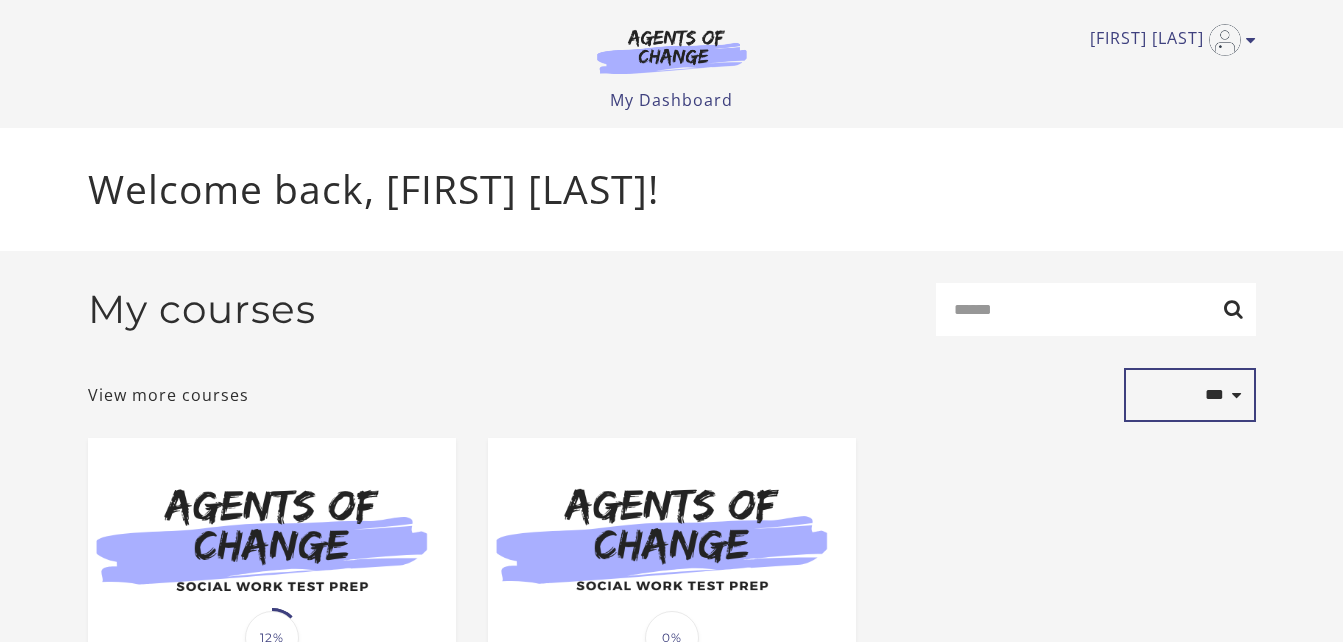 click on "**********" at bounding box center (1190, 395) 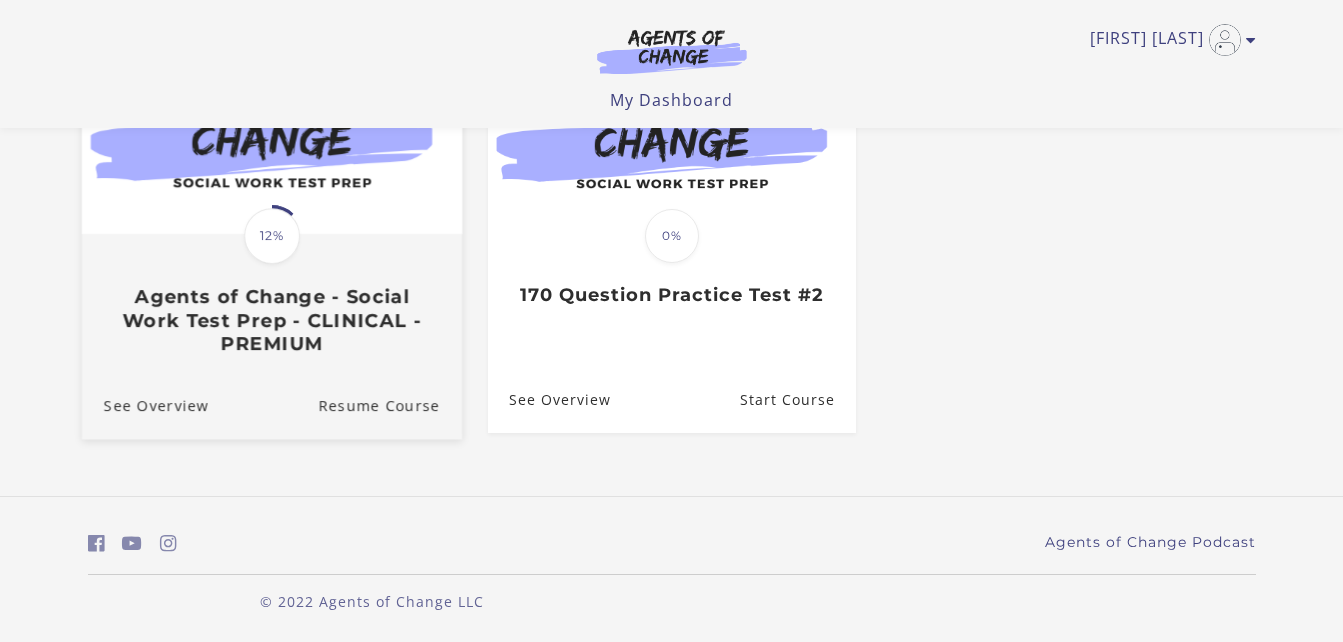 click on "Translation missing: en.liquid.partials.dashboard_course_card.progress_description: 12%
12%" at bounding box center [272, 236] 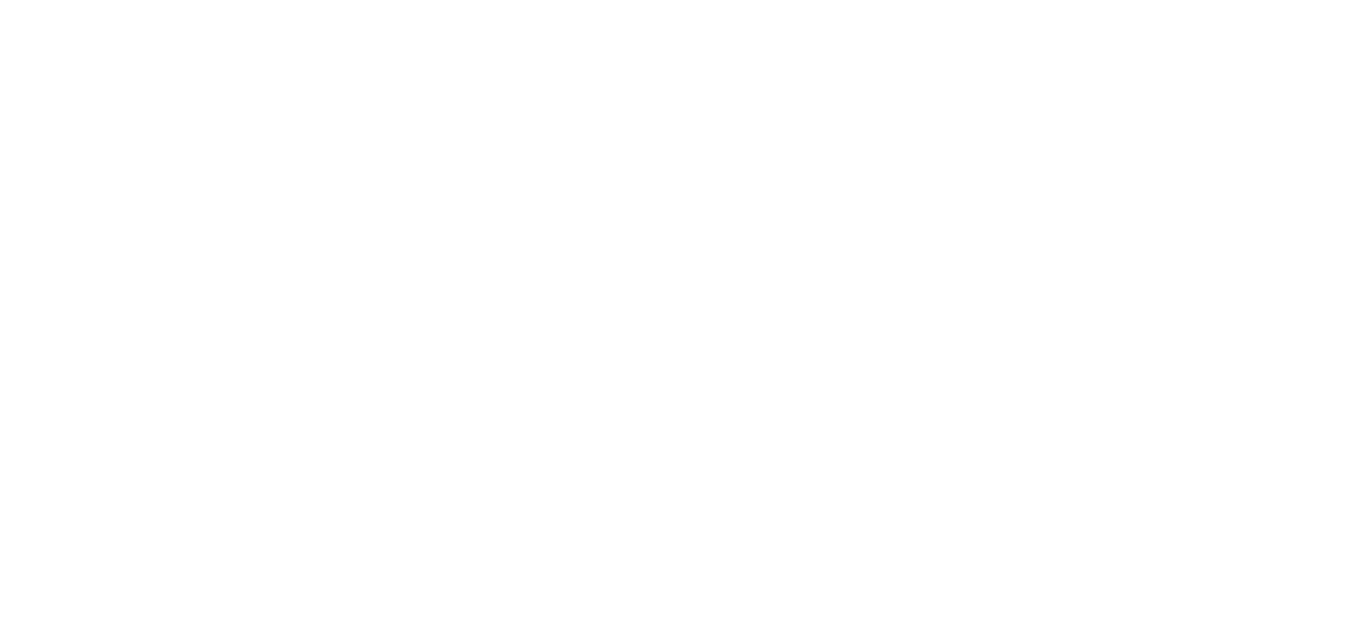 scroll, scrollTop: 0, scrollLeft: 0, axis: both 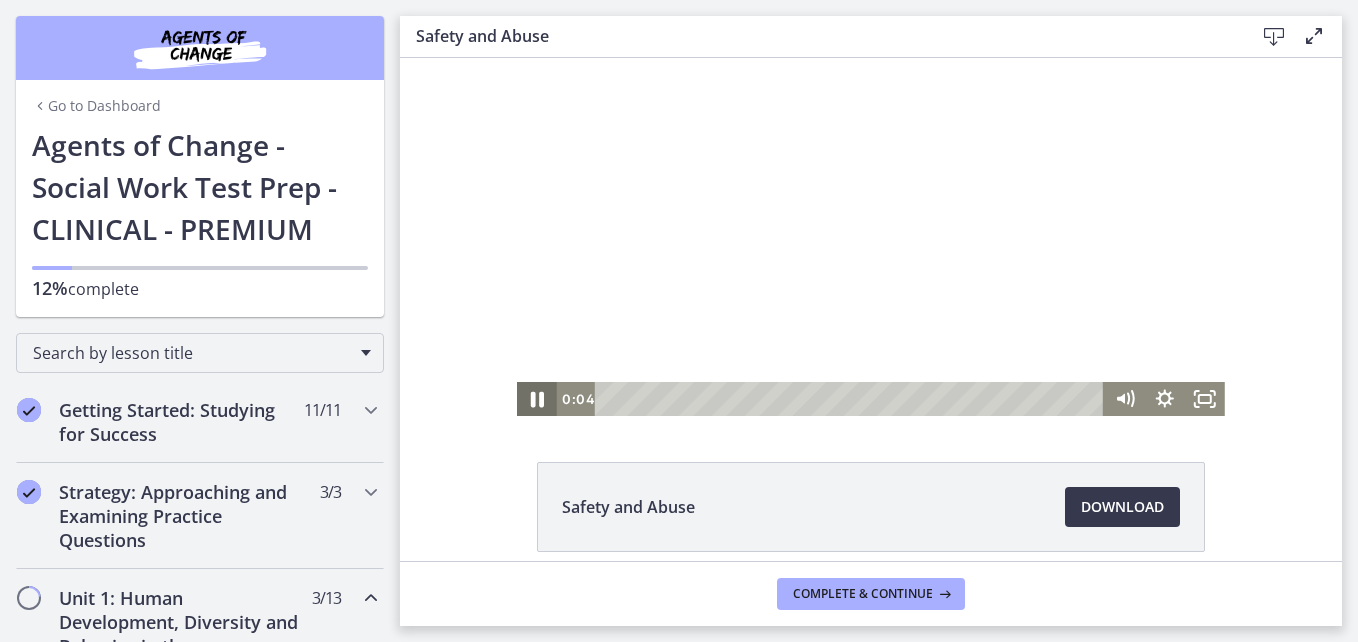 click 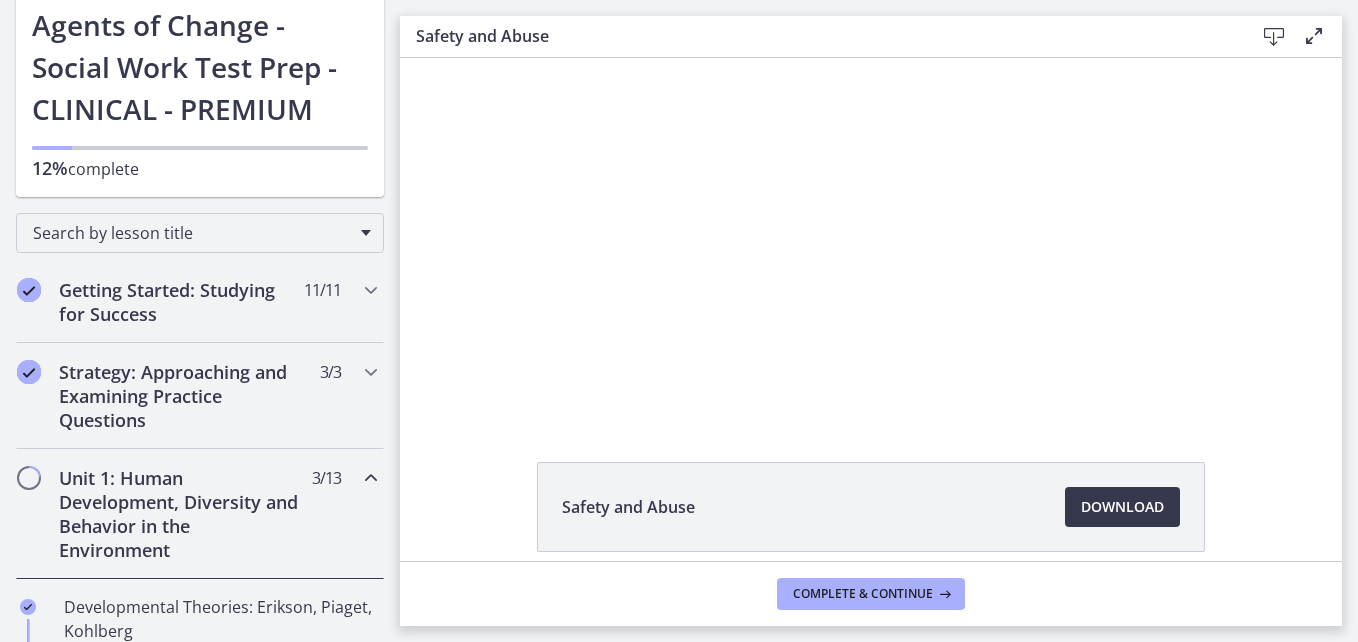 scroll, scrollTop: 160, scrollLeft: 0, axis: vertical 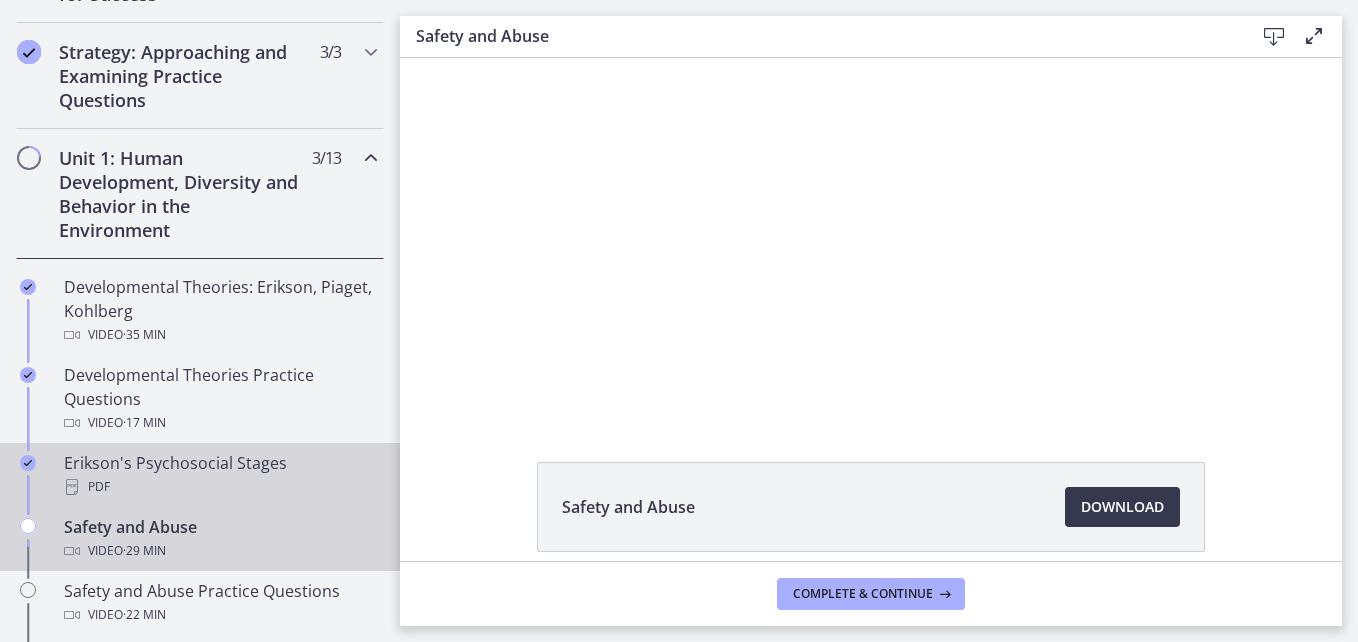click on "PDF" at bounding box center [220, 487] 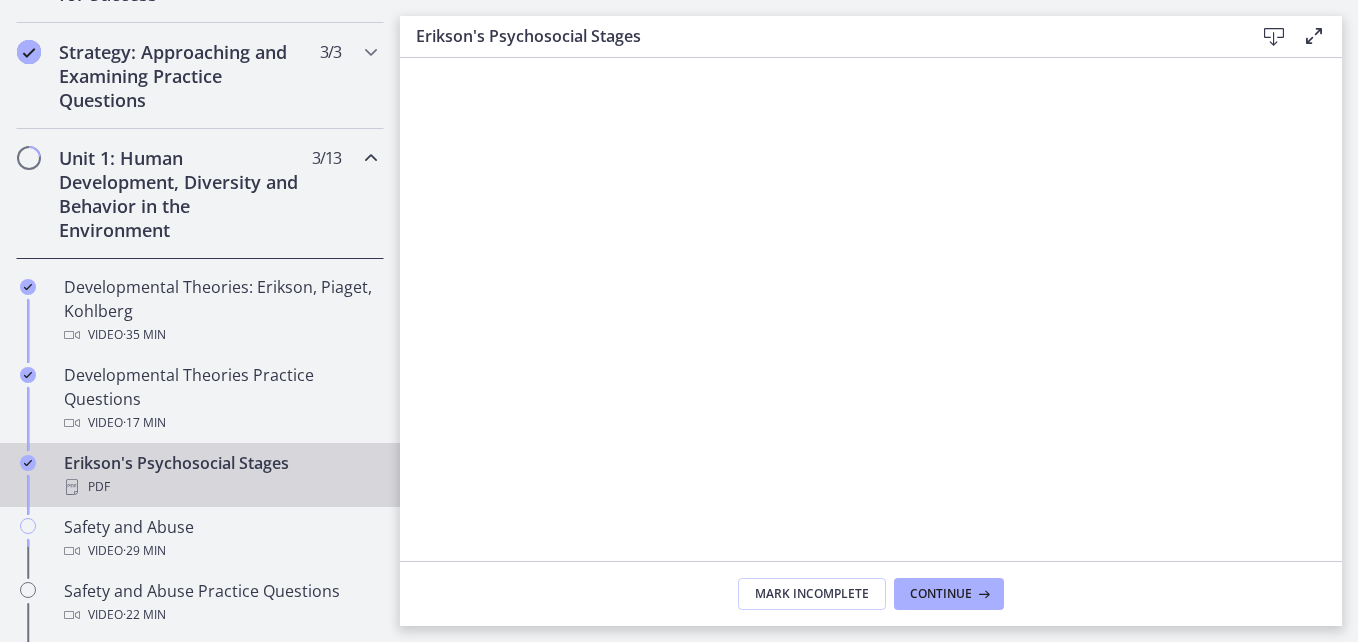 scroll, scrollTop: 0, scrollLeft: 0, axis: both 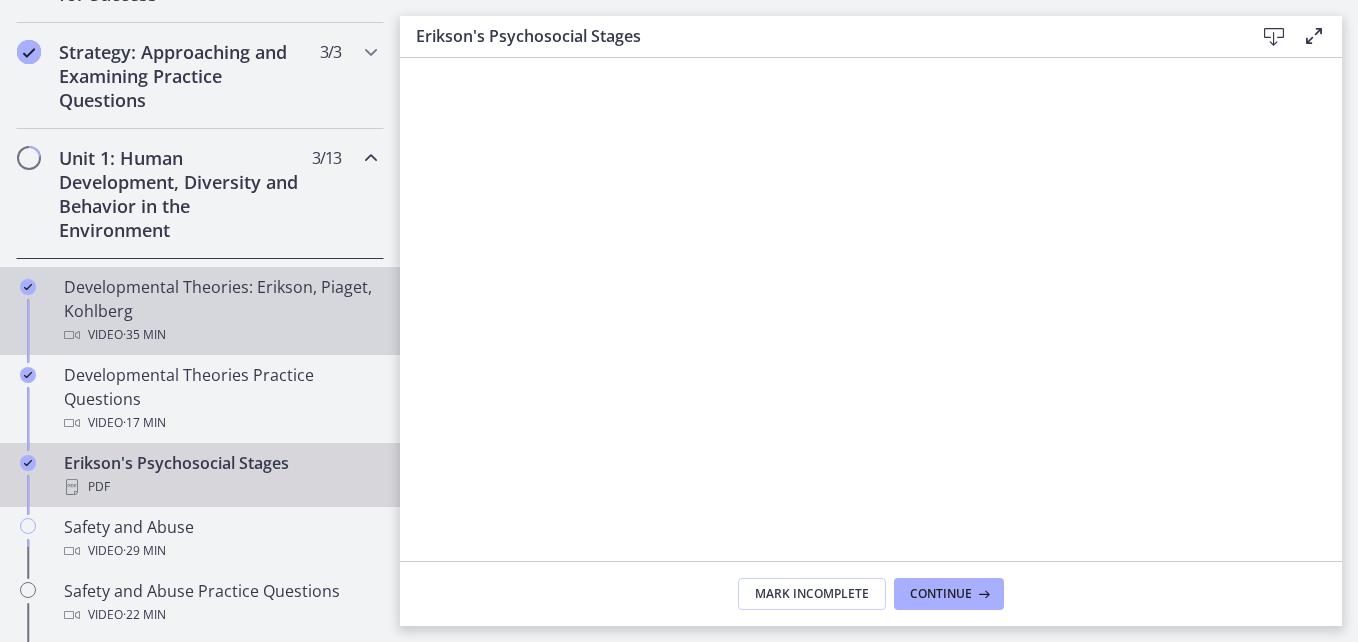 click on "Video
·  35 min" at bounding box center (220, 335) 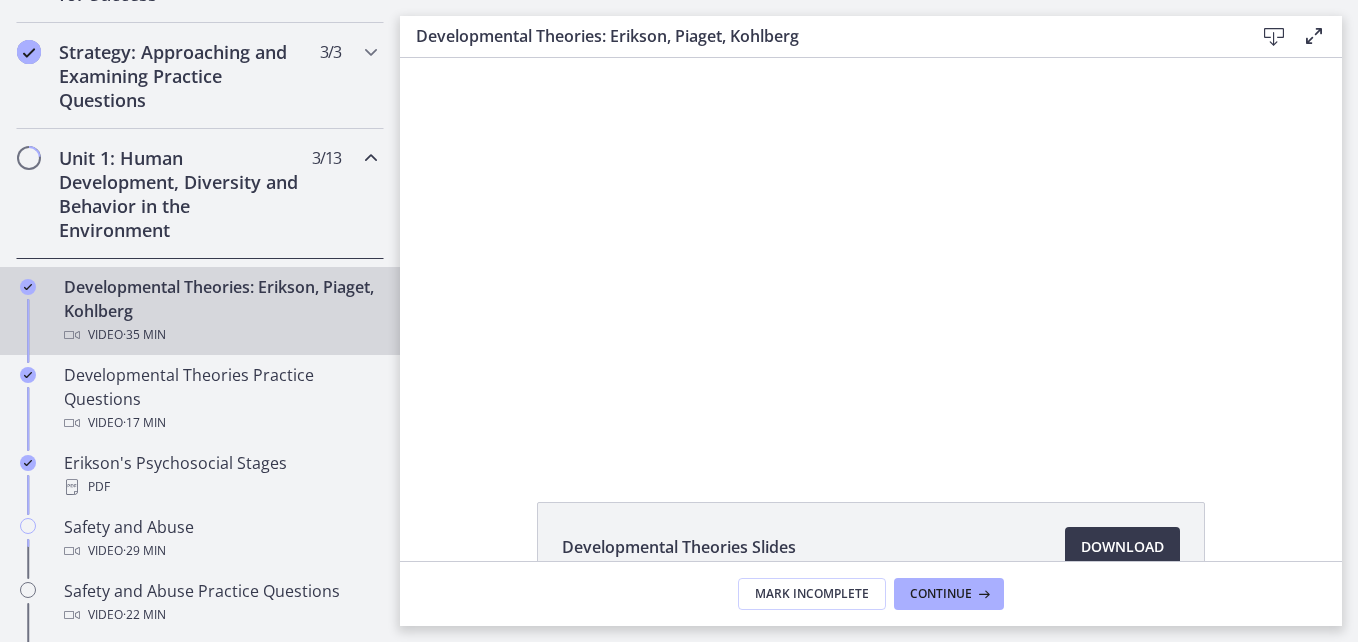 scroll, scrollTop: 0, scrollLeft: 0, axis: both 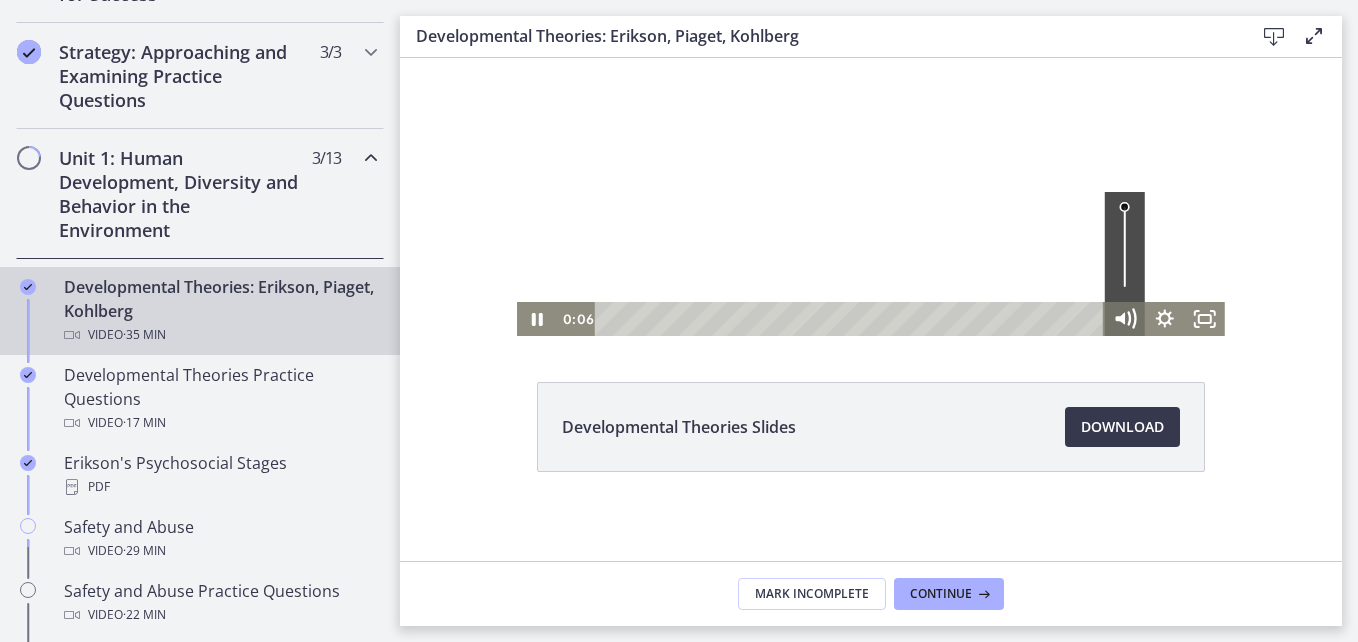 click 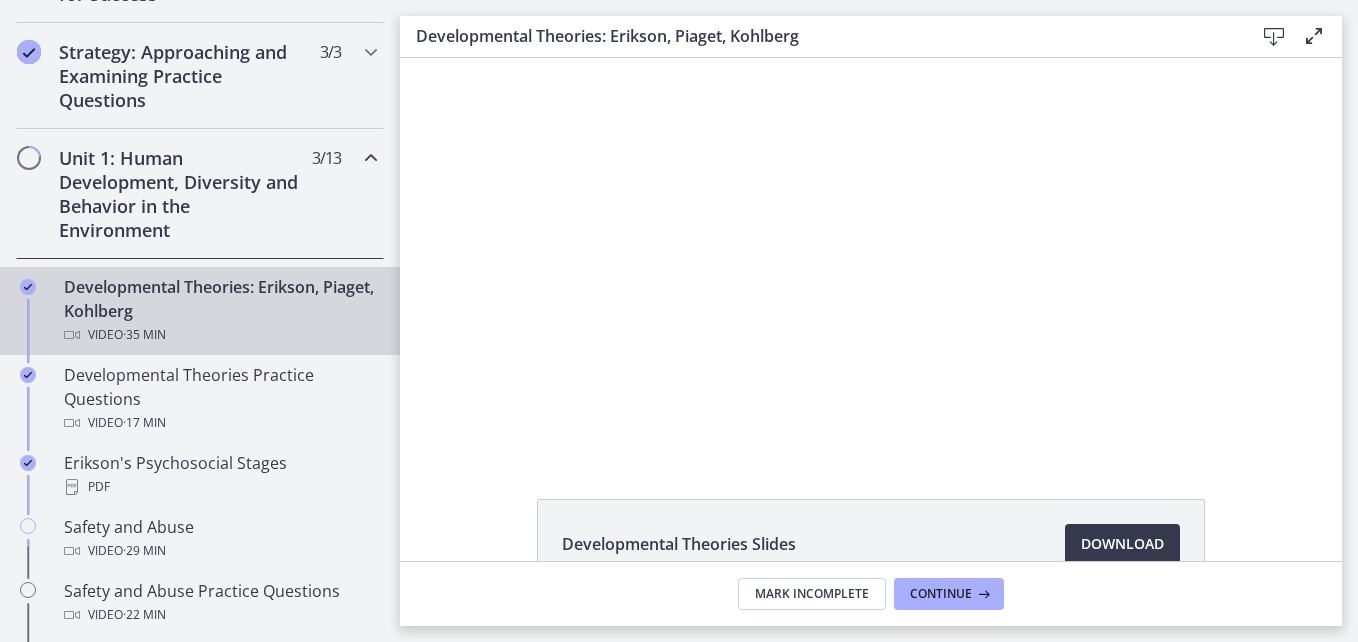 scroll, scrollTop: 0, scrollLeft: 0, axis: both 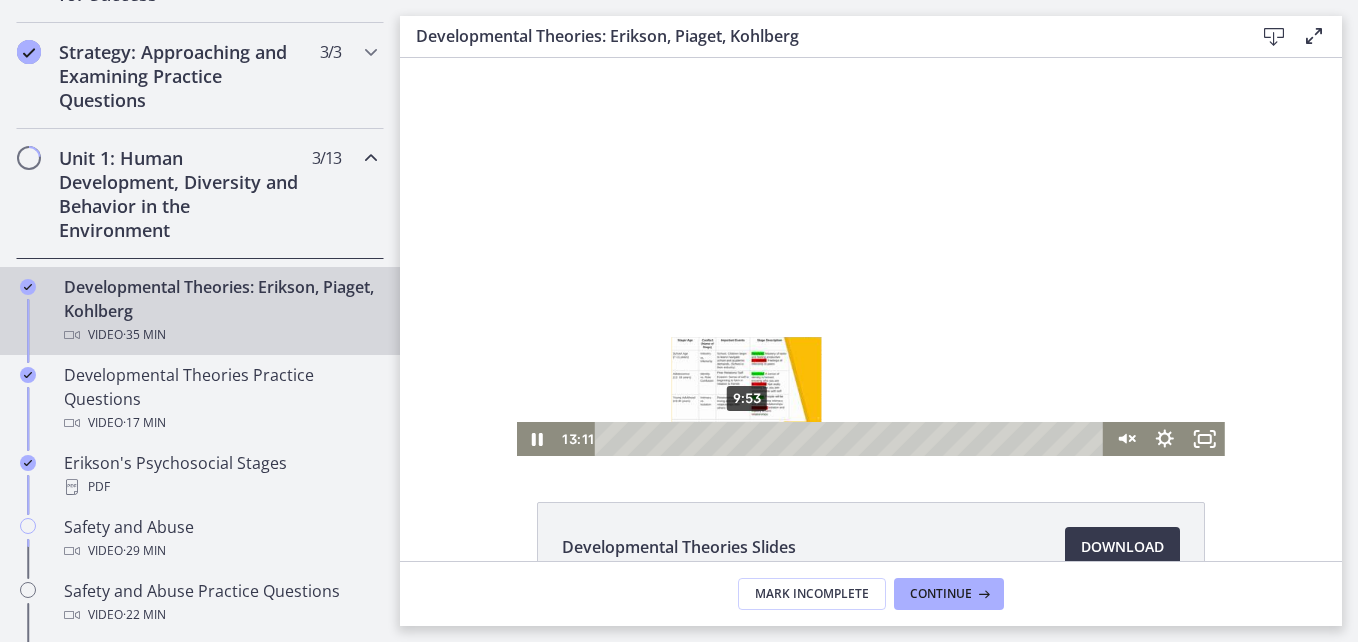 click on "9:53" at bounding box center (852, 439) 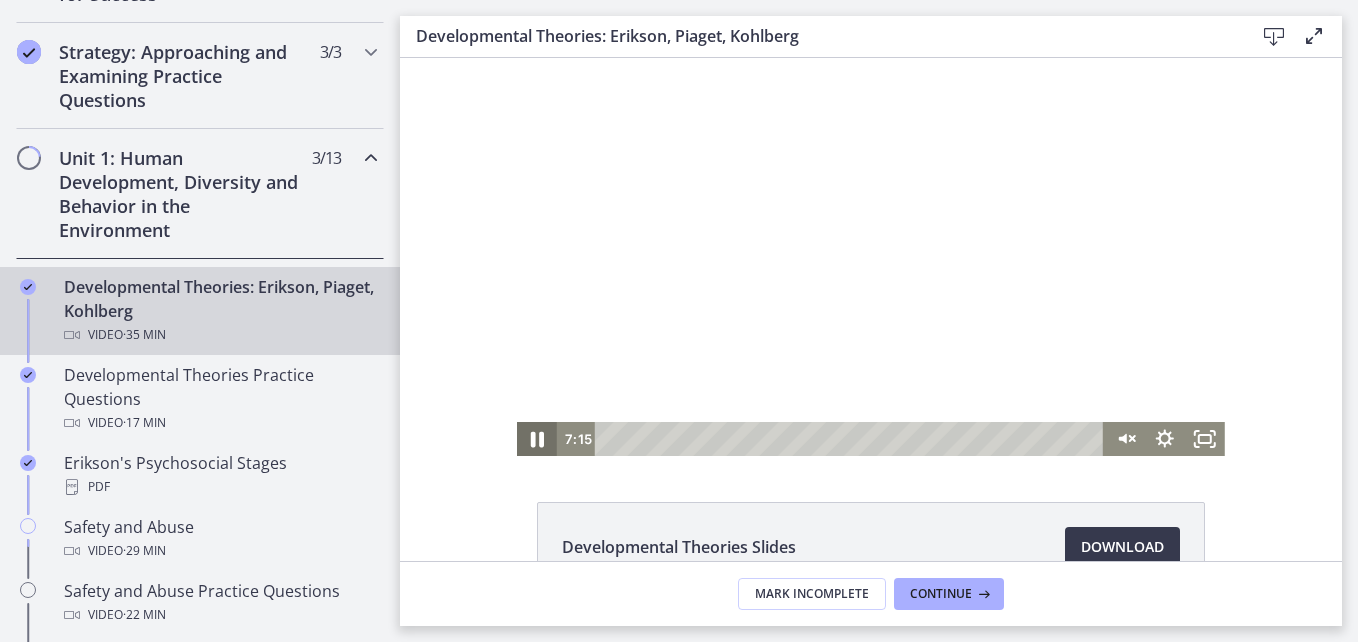 click 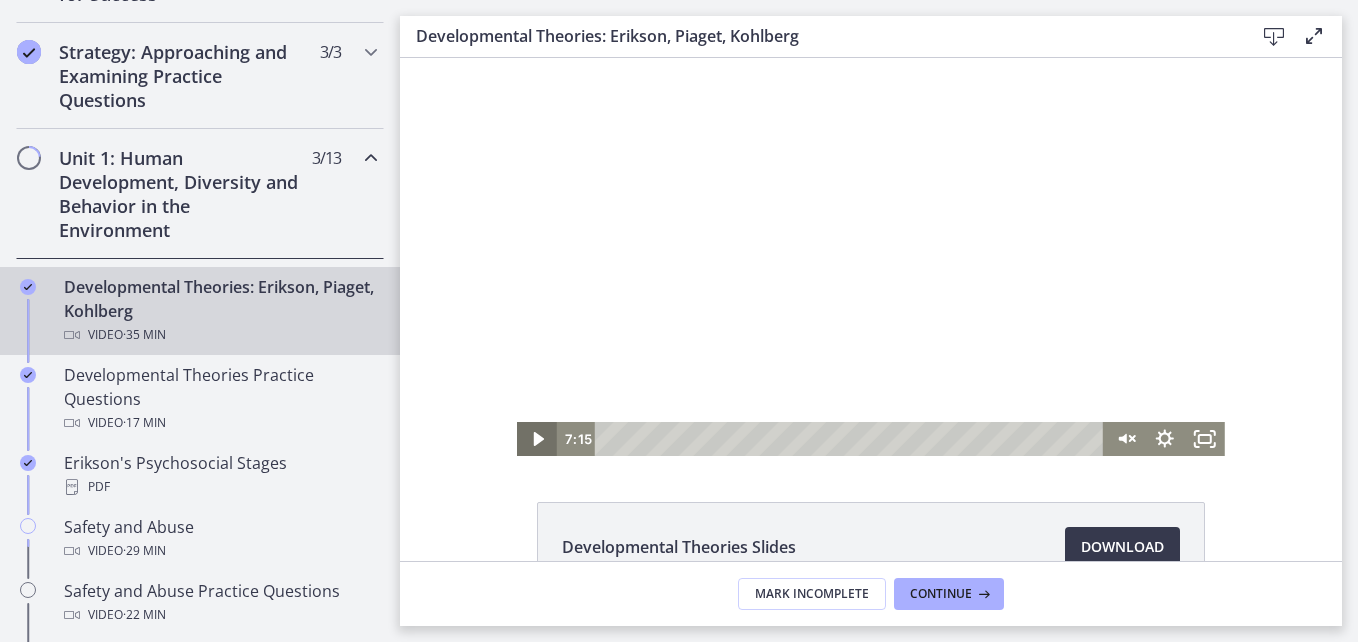click on "Developmental Theories Slides
Download
Opens in a new window" 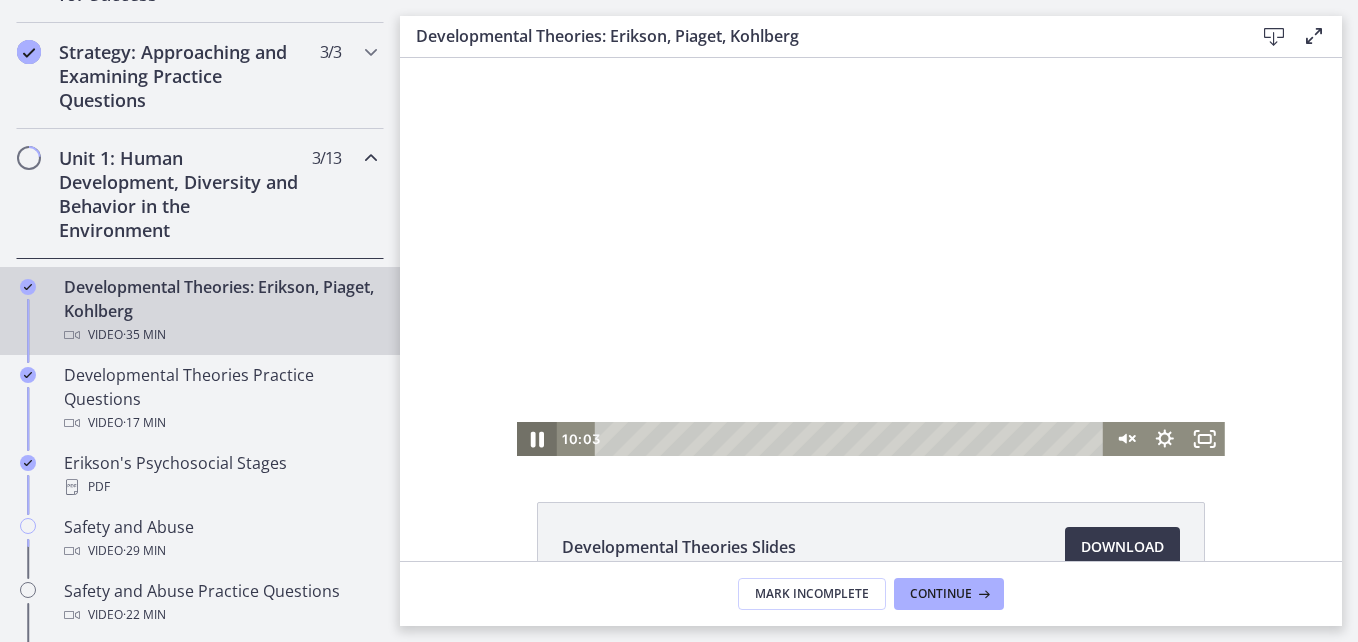 click 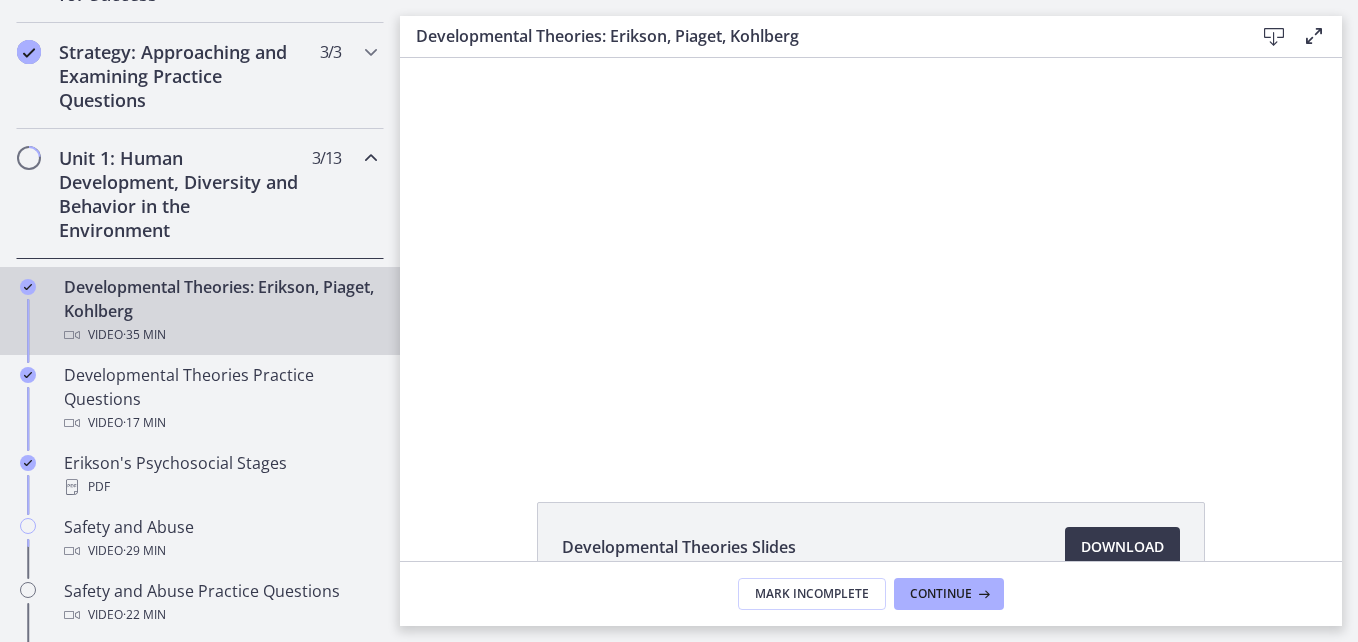 click on "Developmental Theories Slides
Download
Opens in a new window" 